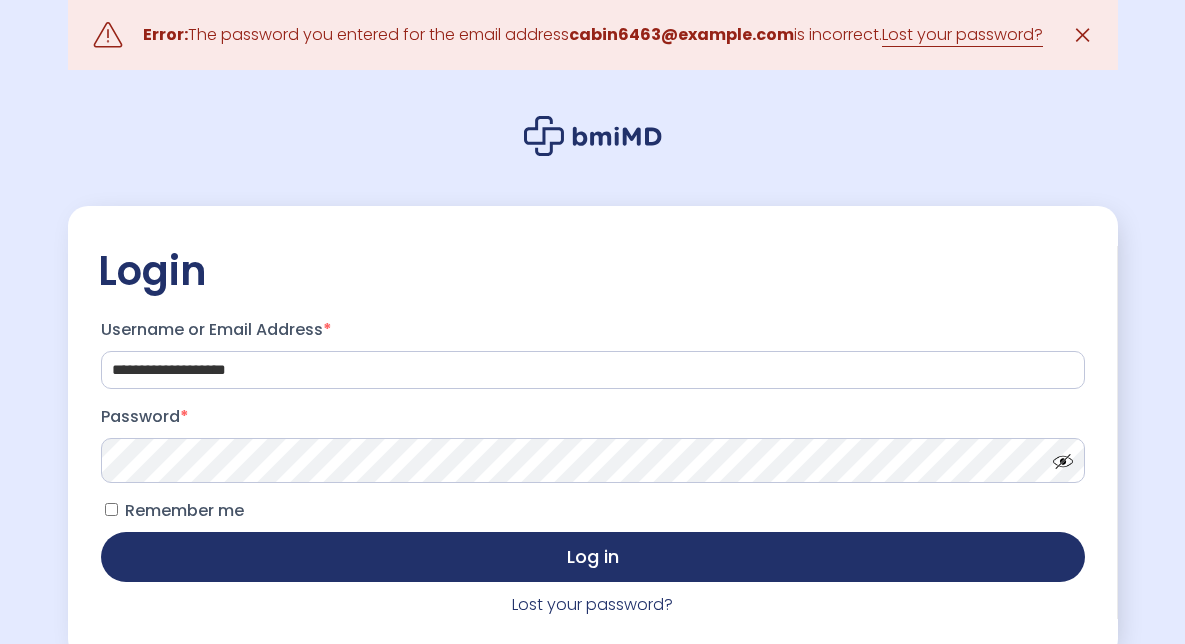 scroll, scrollTop: 0, scrollLeft: 0, axis: both 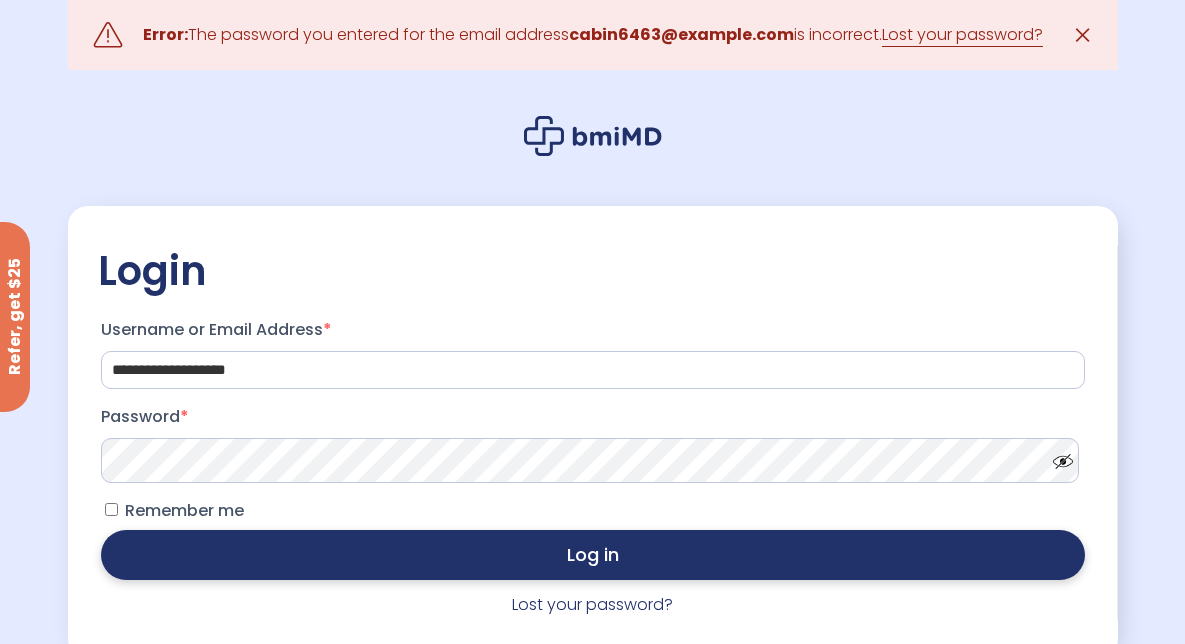 click on "Log in" at bounding box center (593, 555) 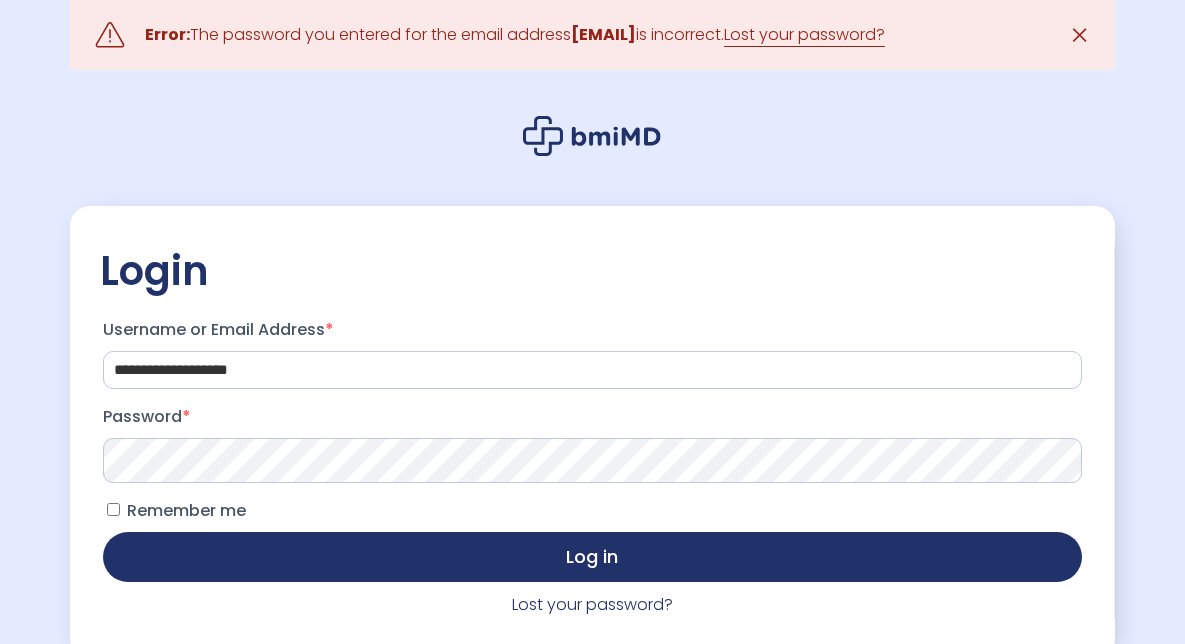 scroll, scrollTop: 0, scrollLeft: 0, axis: both 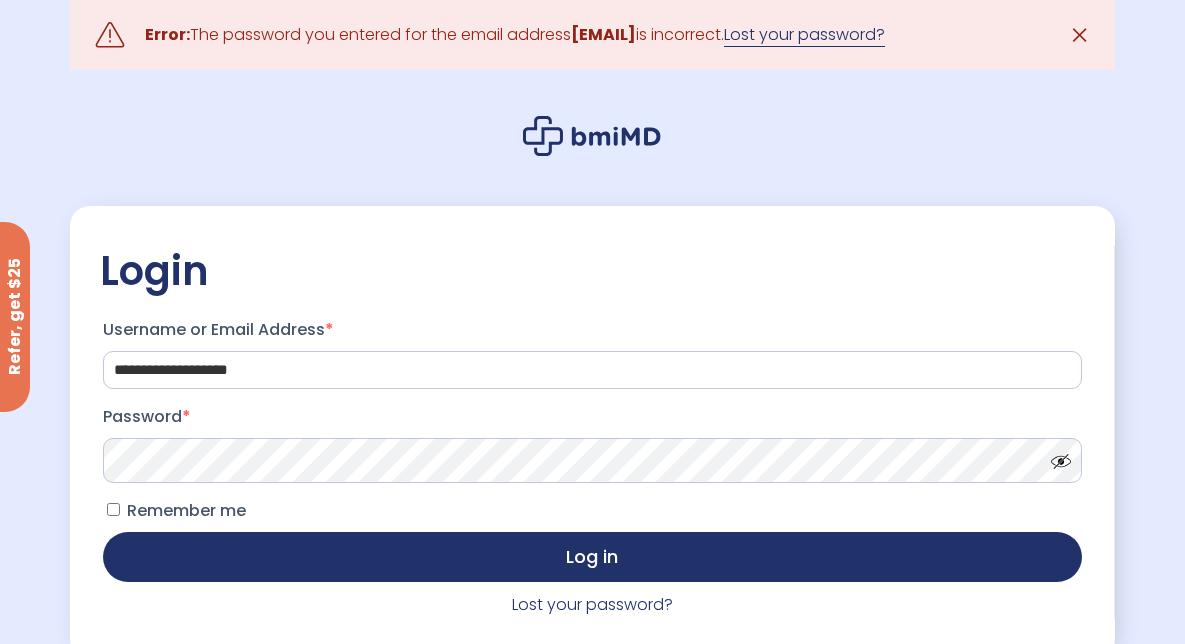 click on "Lost your password?" at bounding box center [804, 35] 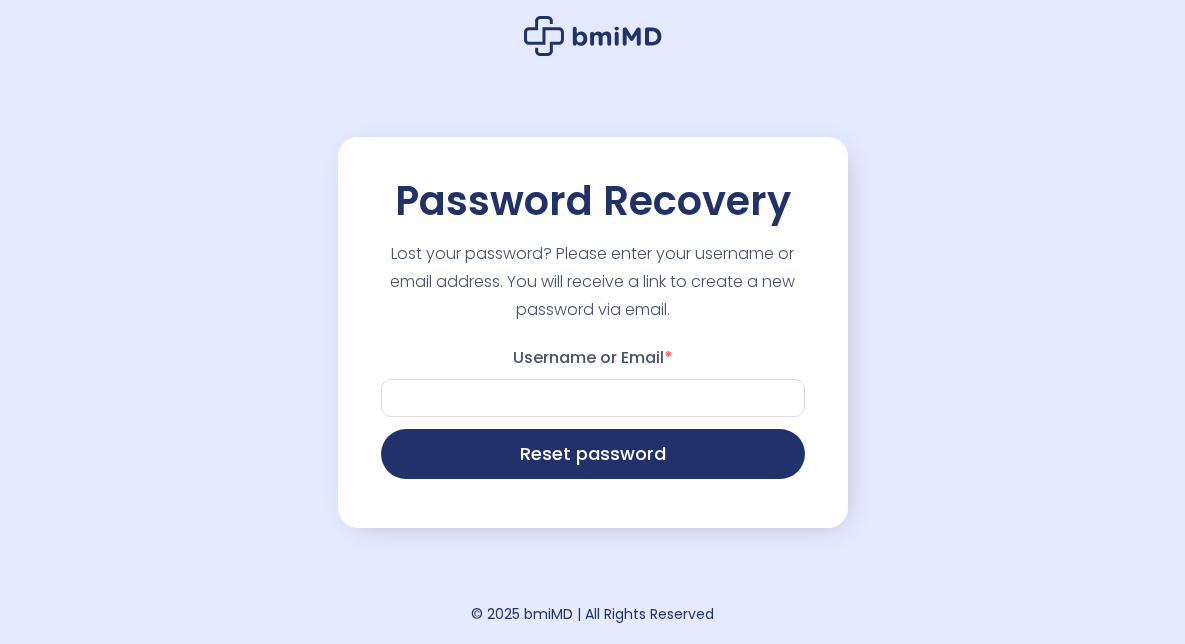 scroll, scrollTop: 0, scrollLeft: 0, axis: both 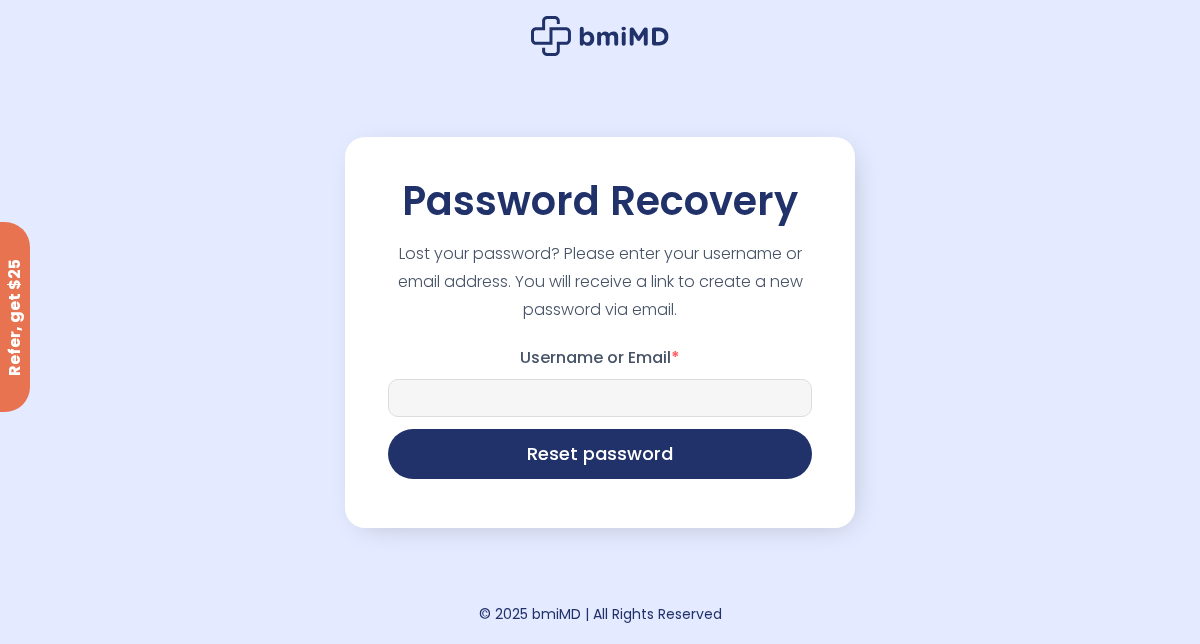 click on "Username or Email  *" at bounding box center (600, 398) 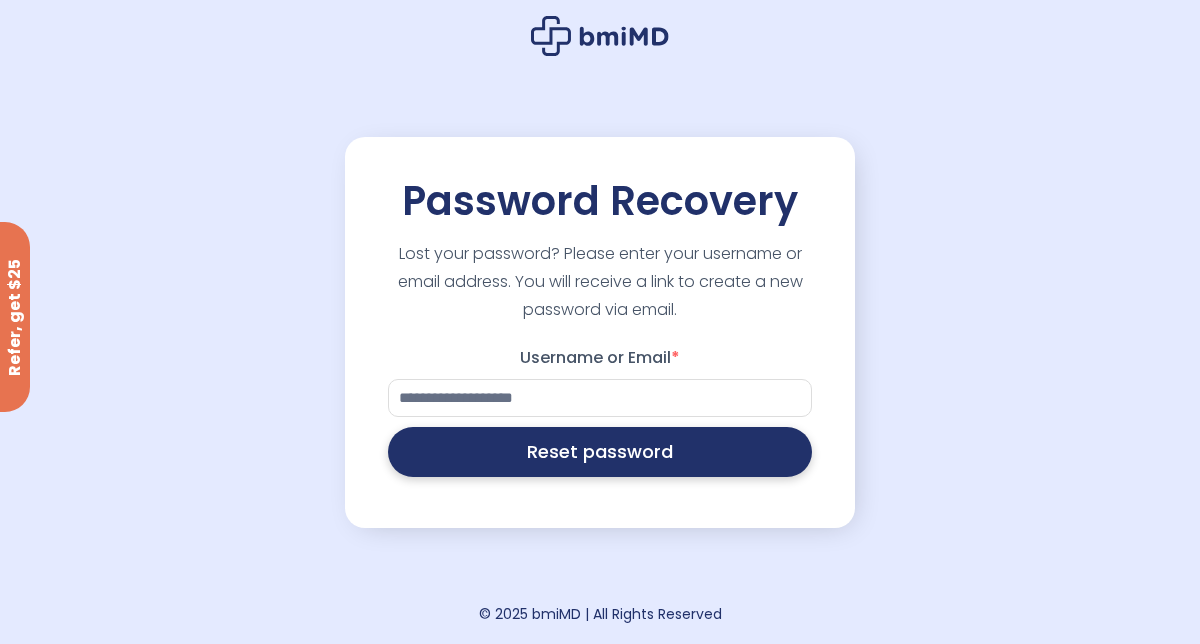 click on "Reset password" at bounding box center (600, 452) 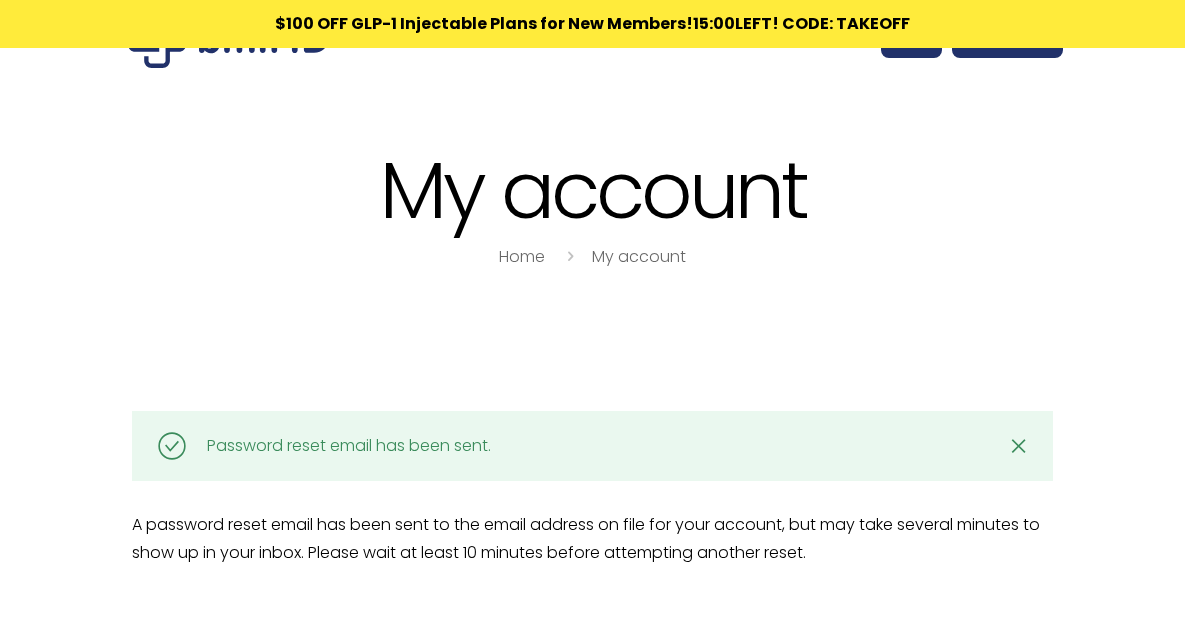 scroll, scrollTop: 0, scrollLeft: 0, axis: both 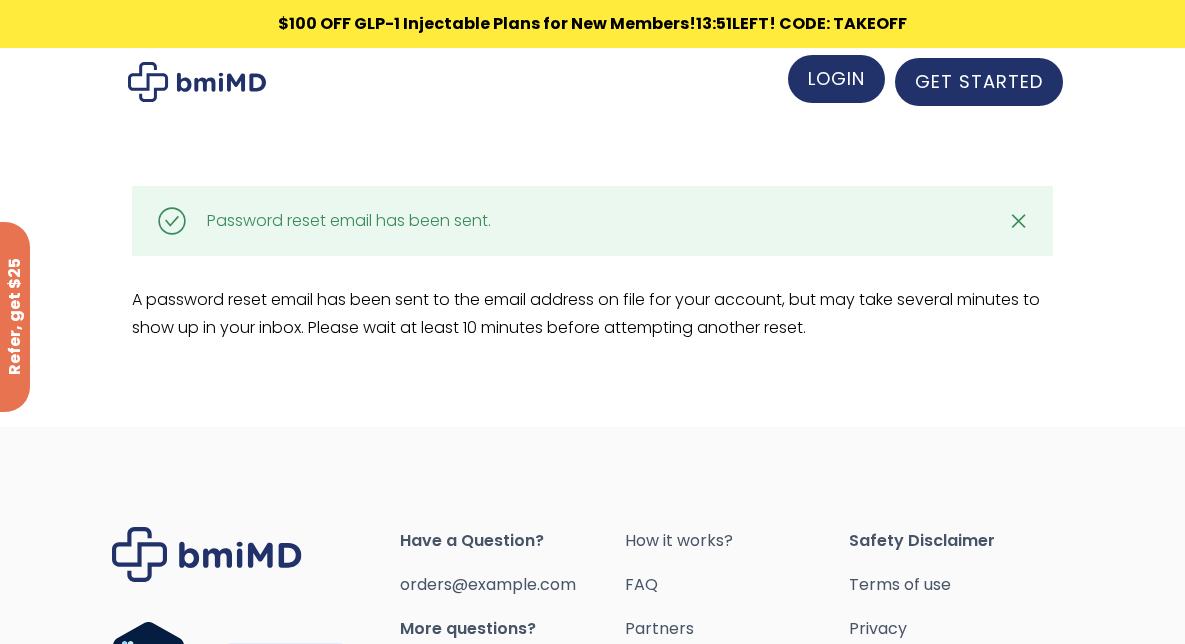 click on "LOGIN" at bounding box center [836, 78] 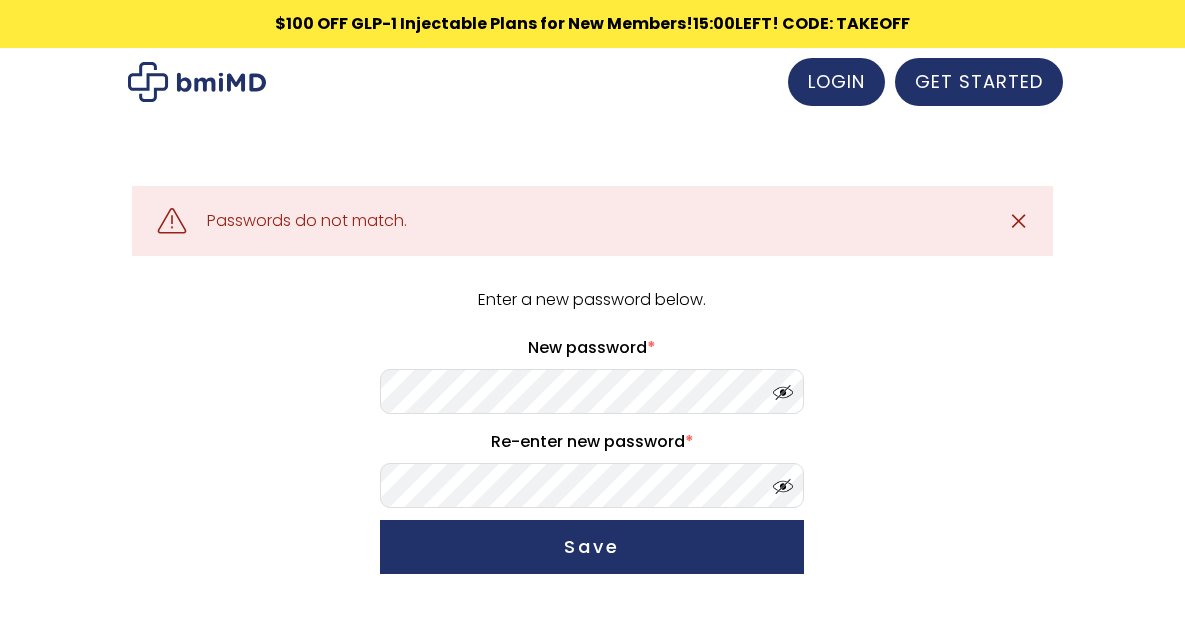 scroll, scrollTop: 0, scrollLeft: 0, axis: both 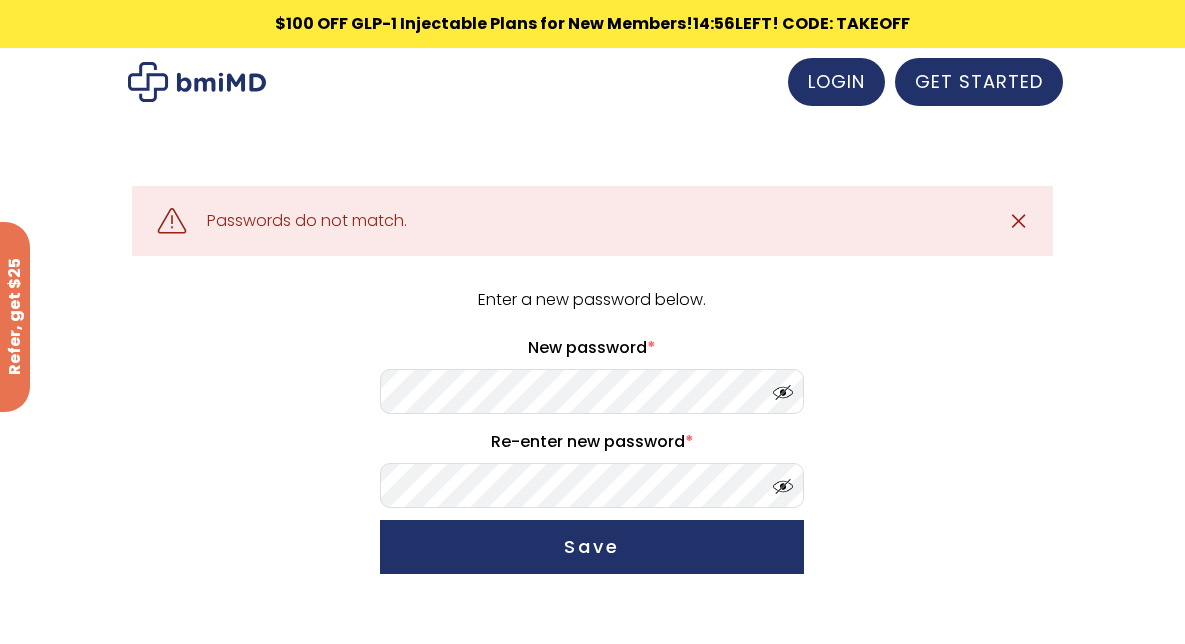 click on "Enter a new password below.
New password  *
Re-enter new password  *
Save" at bounding box center [592, 434] 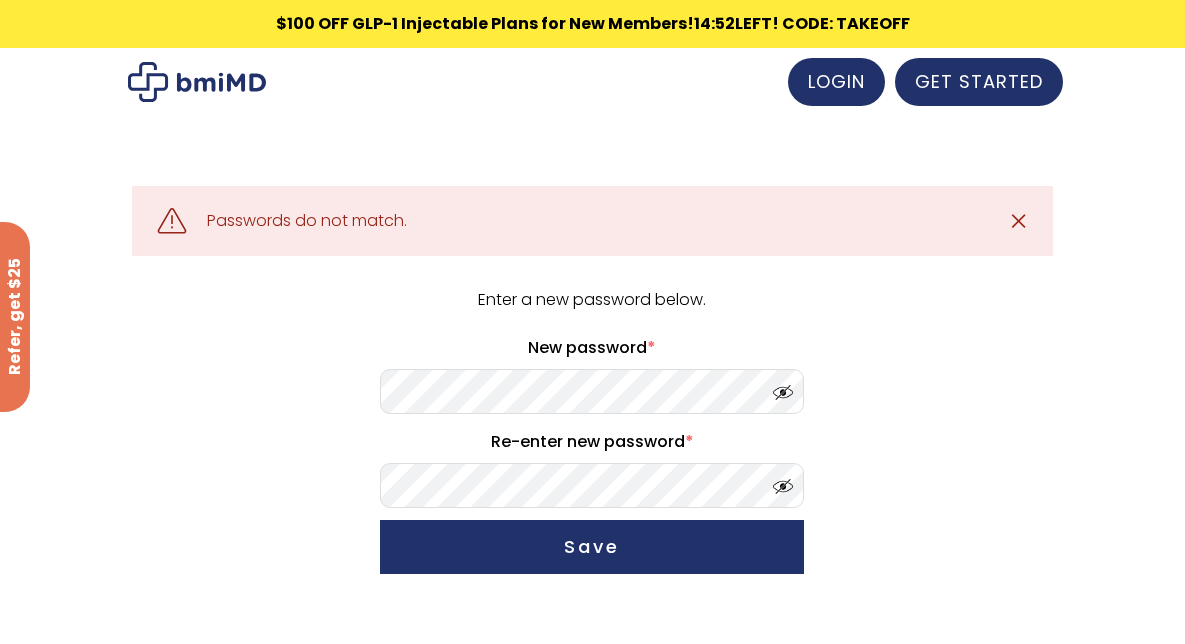click at bounding box center [778, 387] 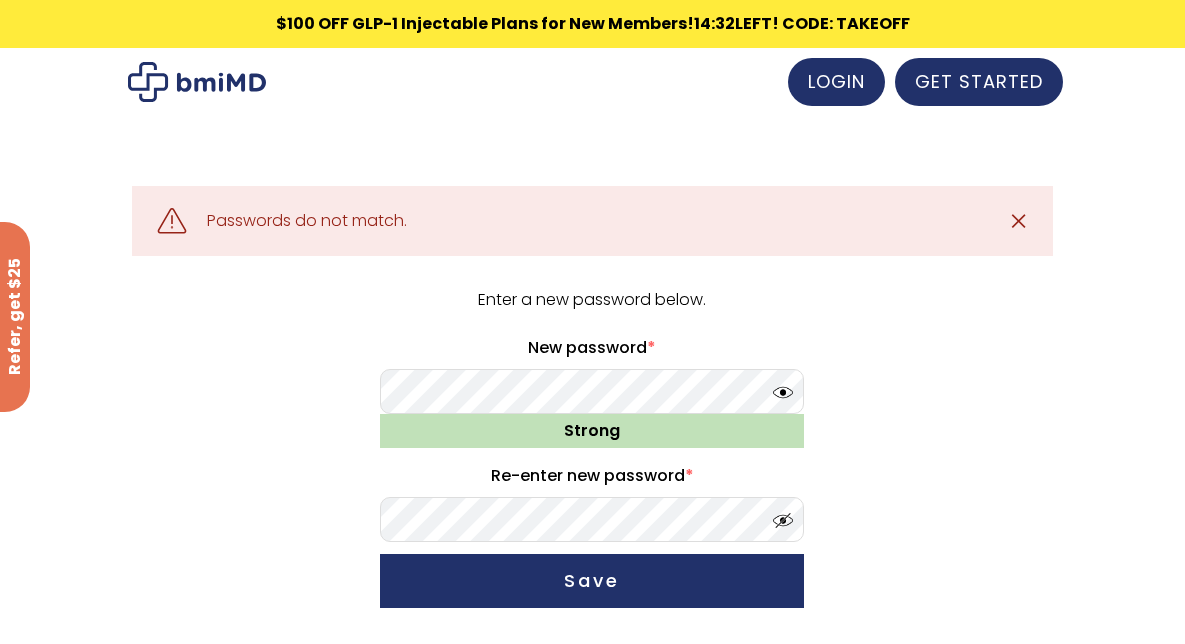 click at bounding box center [778, 515] 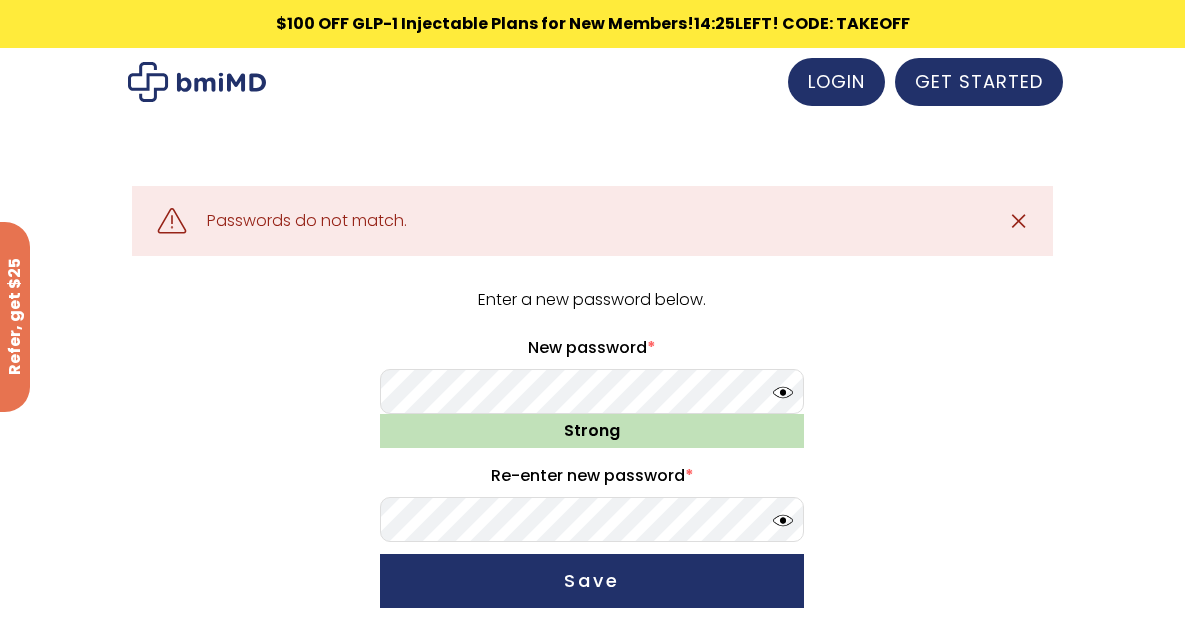 click on "Save" at bounding box center (592, 581) 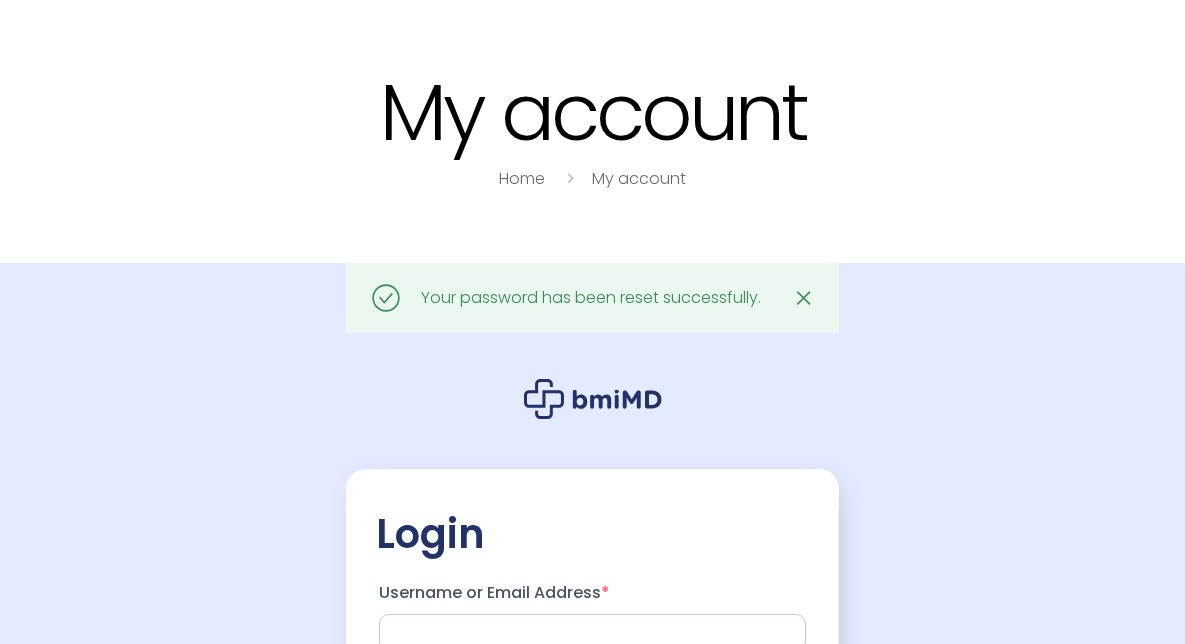scroll, scrollTop: 0, scrollLeft: 0, axis: both 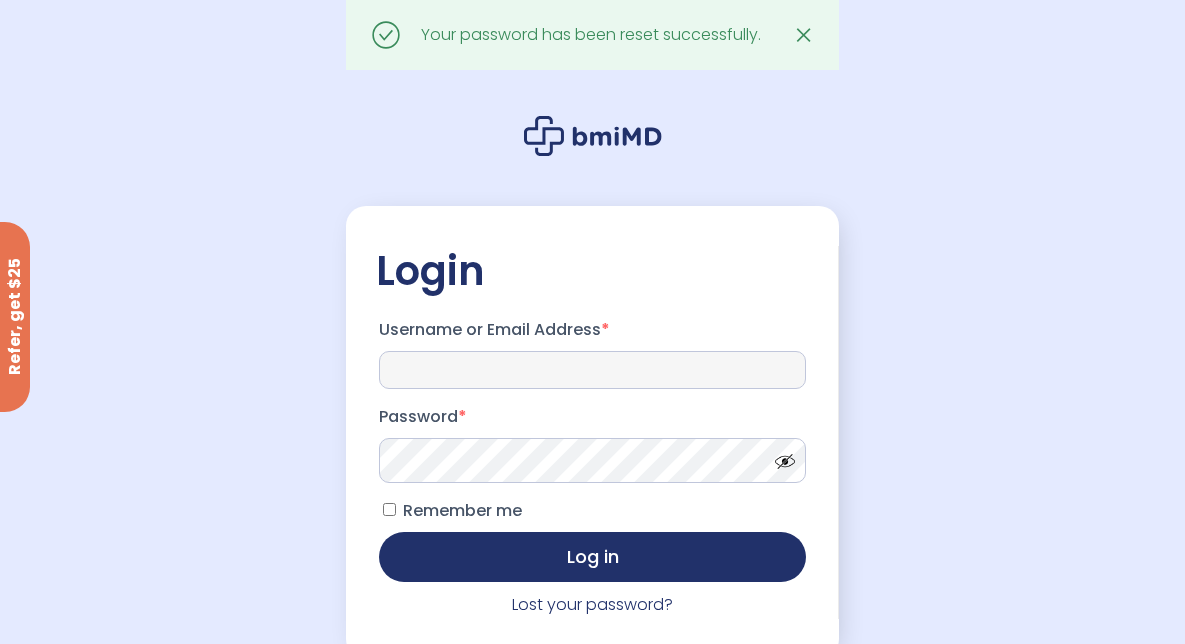 click on "Username or Email Address  *" at bounding box center (592, 370) 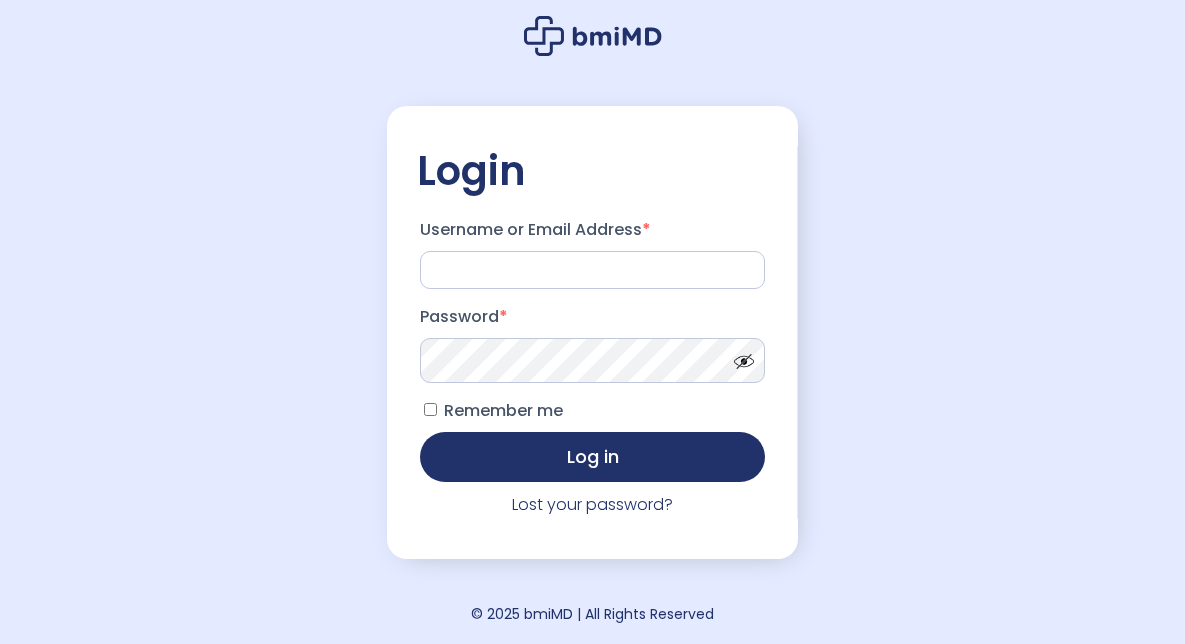 scroll, scrollTop: 0, scrollLeft: 0, axis: both 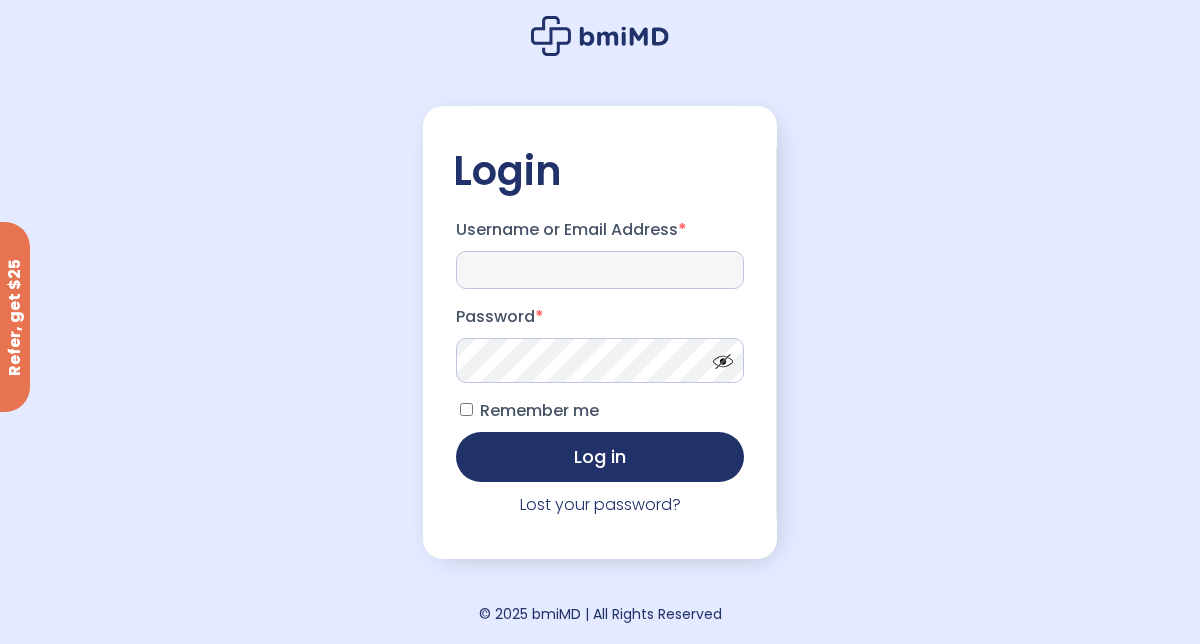 click on "Username or Email Address  *" at bounding box center [600, 270] 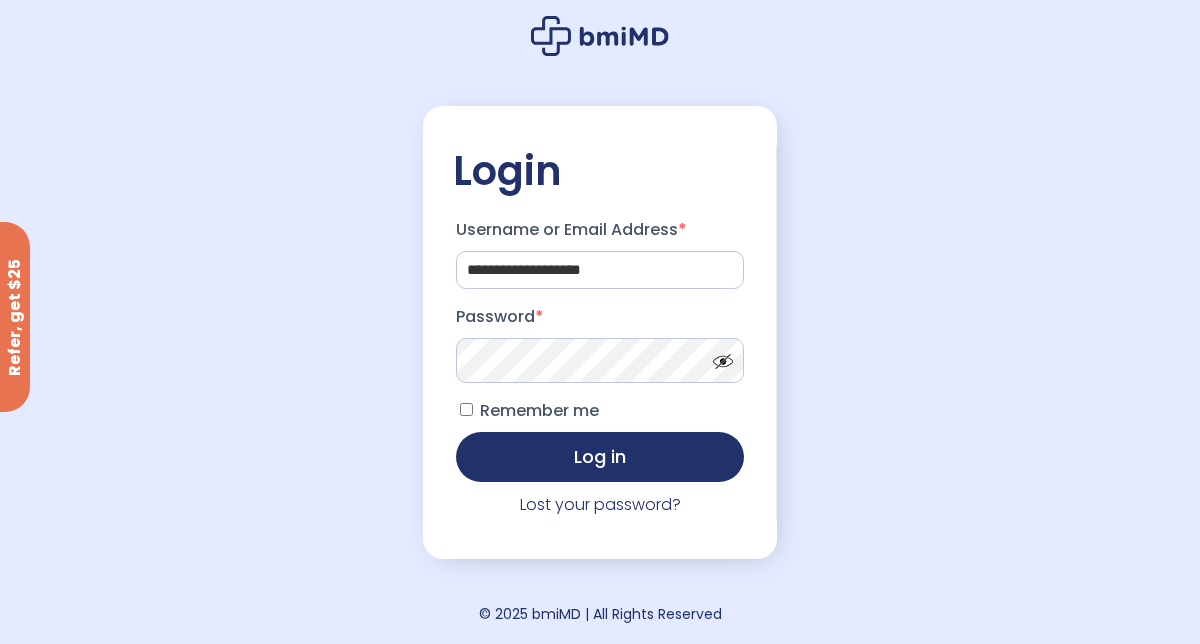 click at bounding box center [718, 356] 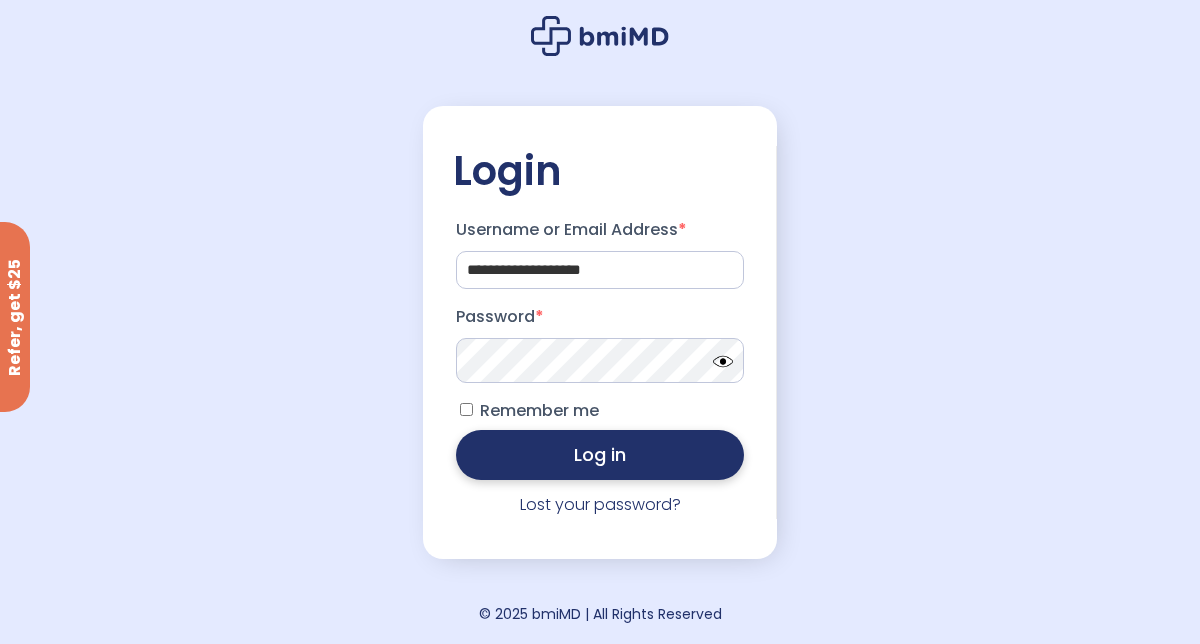 click on "Log in" at bounding box center (600, 455) 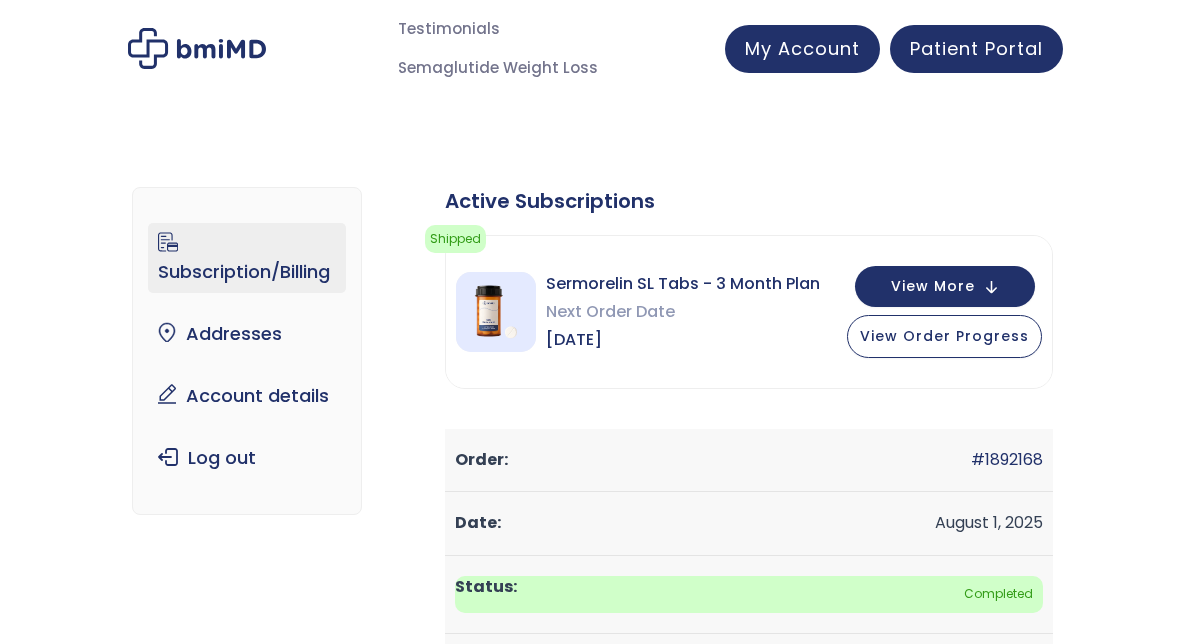 scroll, scrollTop: 0, scrollLeft: 0, axis: both 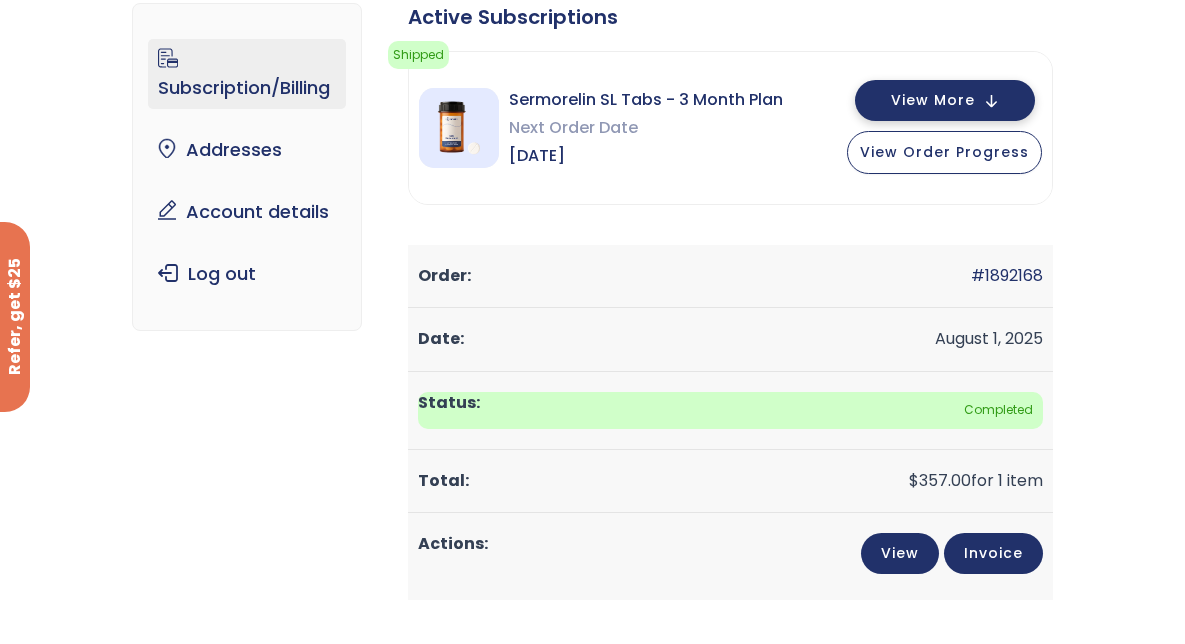click on "View More" at bounding box center [933, 100] 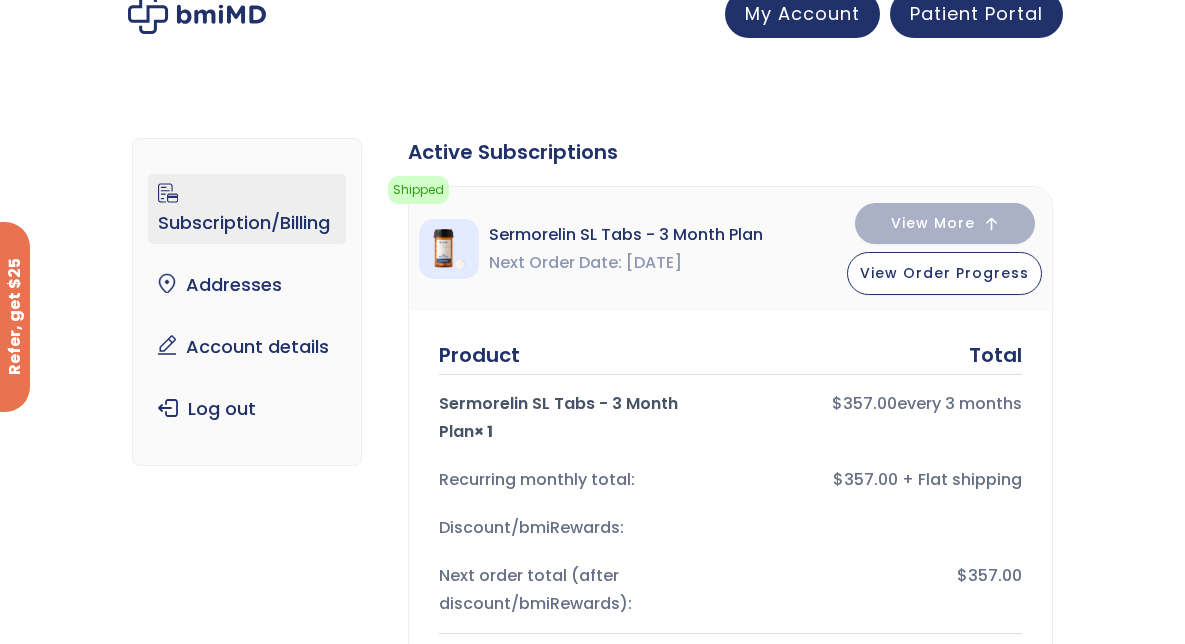 scroll, scrollTop: 0, scrollLeft: 0, axis: both 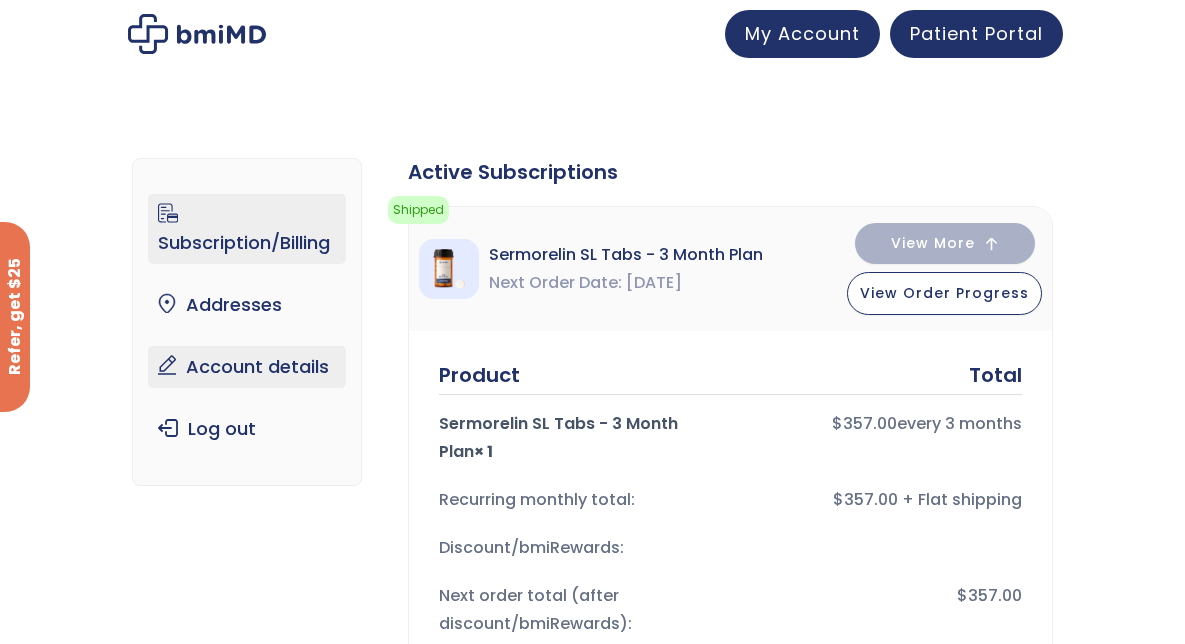 click on "Account details" at bounding box center (247, 367) 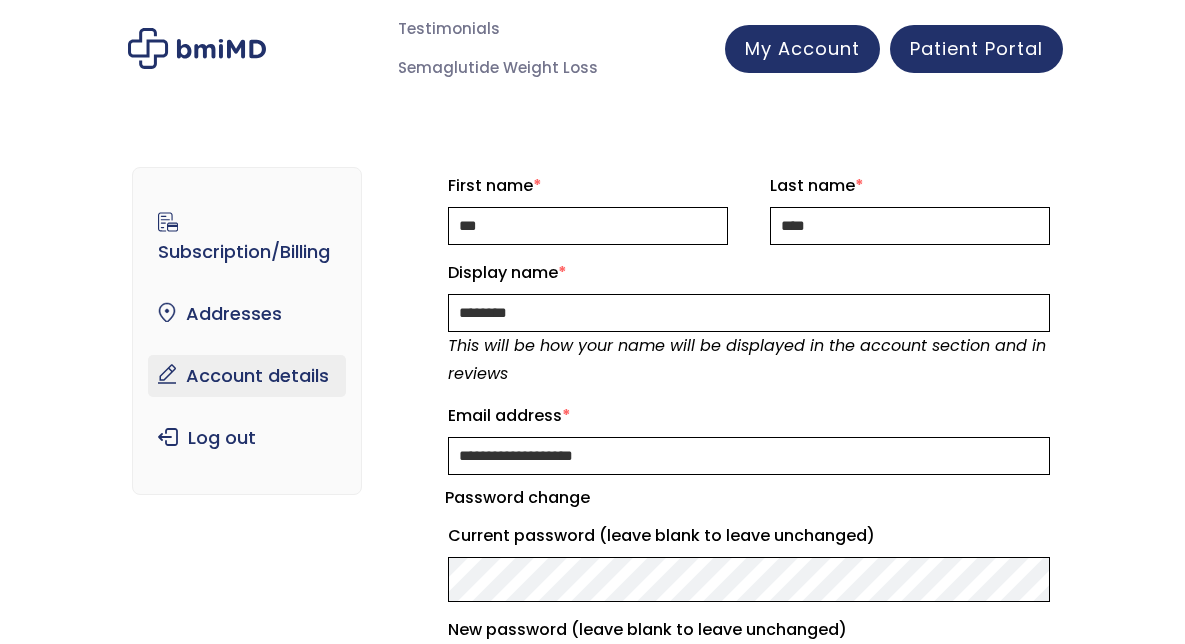 scroll, scrollTop: 0, scrollLeft: 0, axis: both 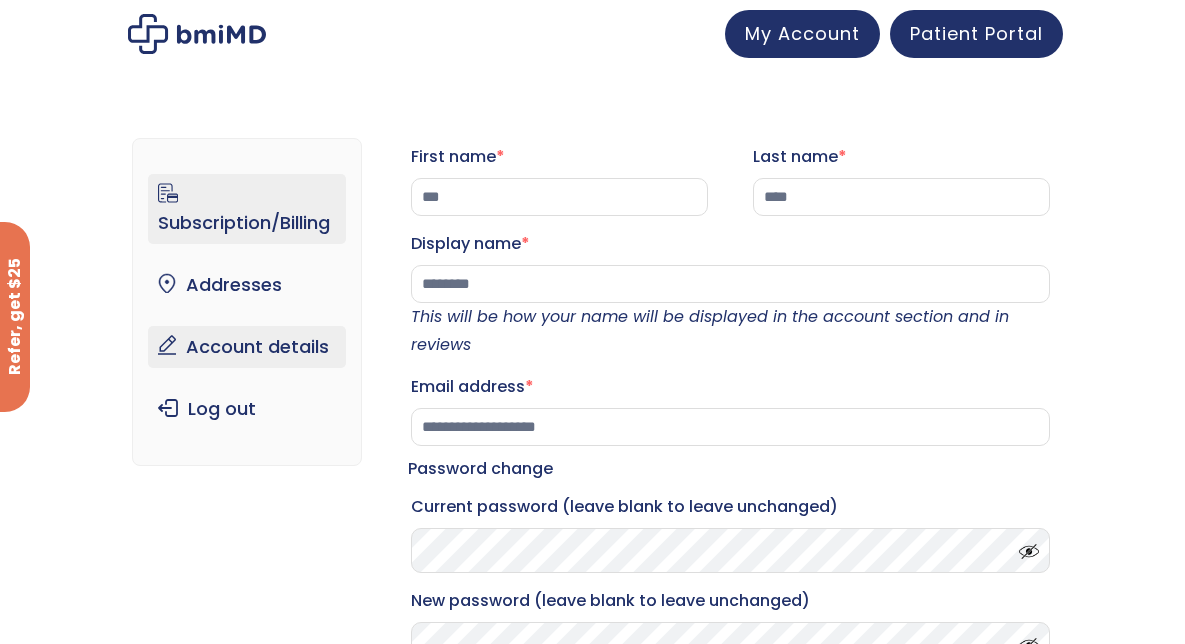 click on "Subscription/Billing" at bounding box center (247, 209) 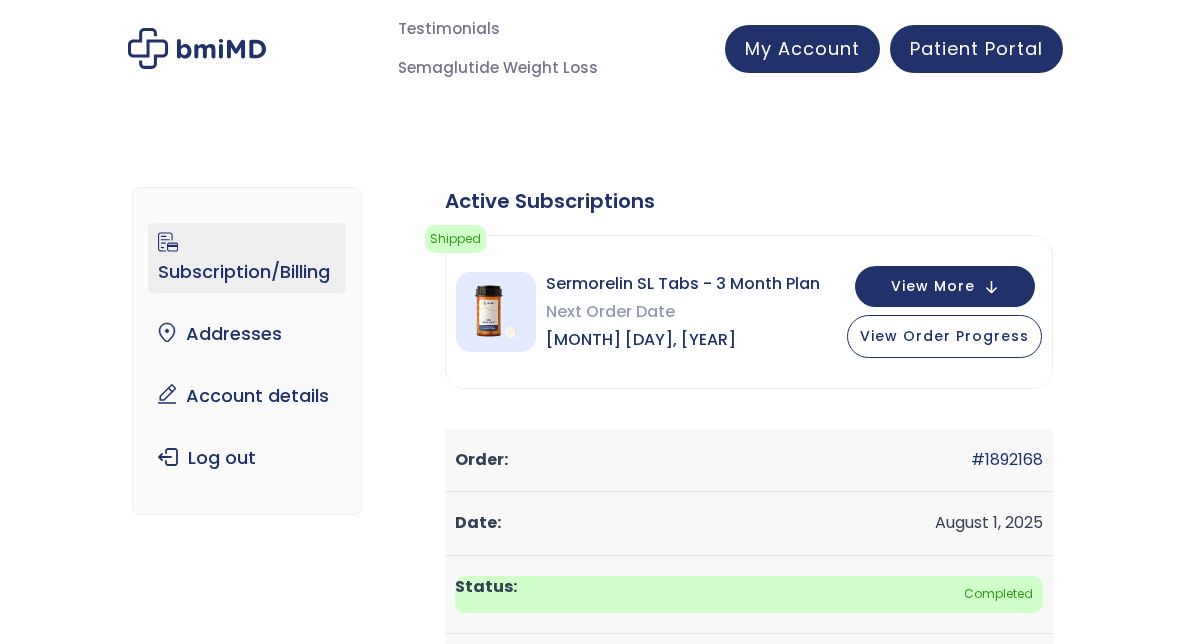 scroll, scrollTop: 0, scrollLeft: 0, axis: both 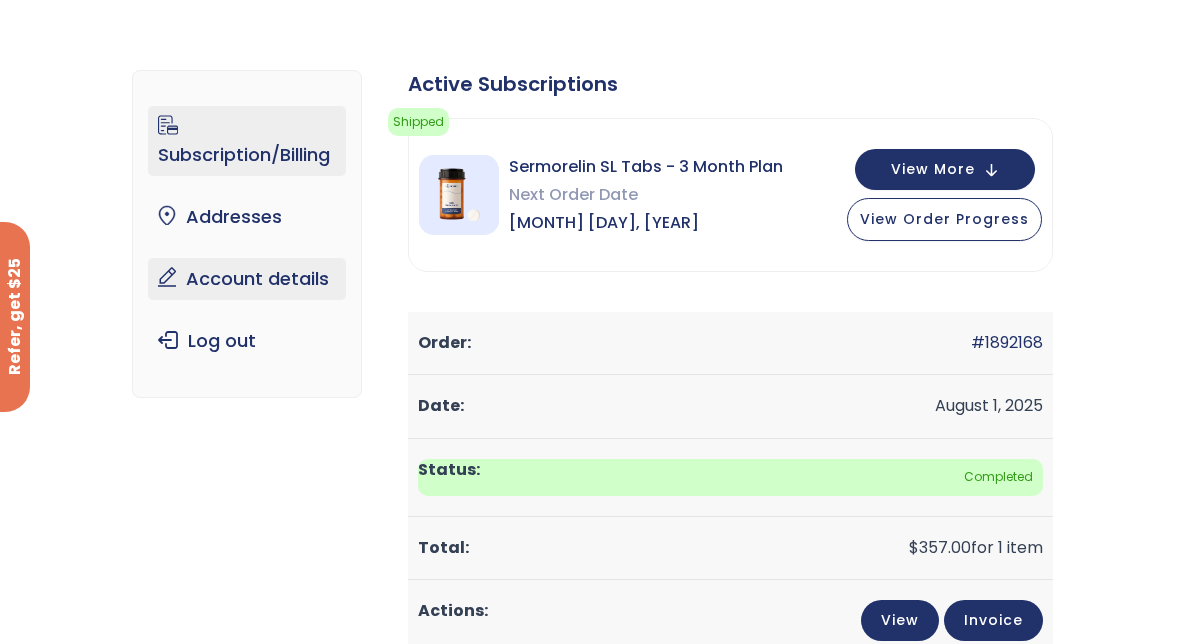click on "Account details" at bounding box center [247, 279] 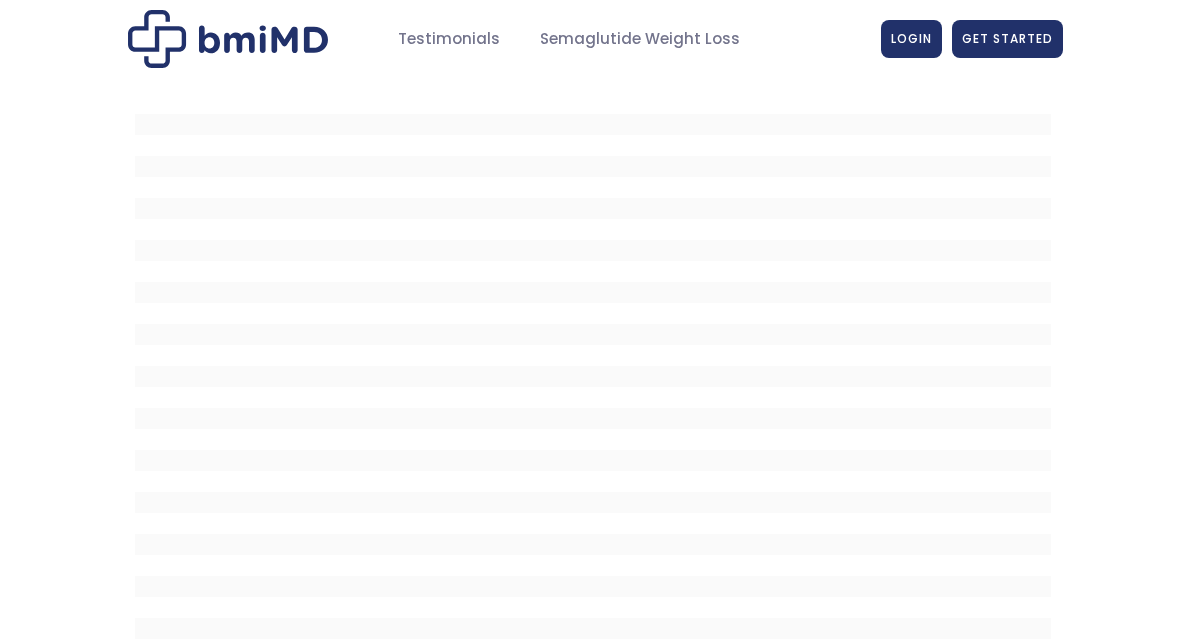scroll, scrollTop: 0, scrollLeft: 0, axis: both 